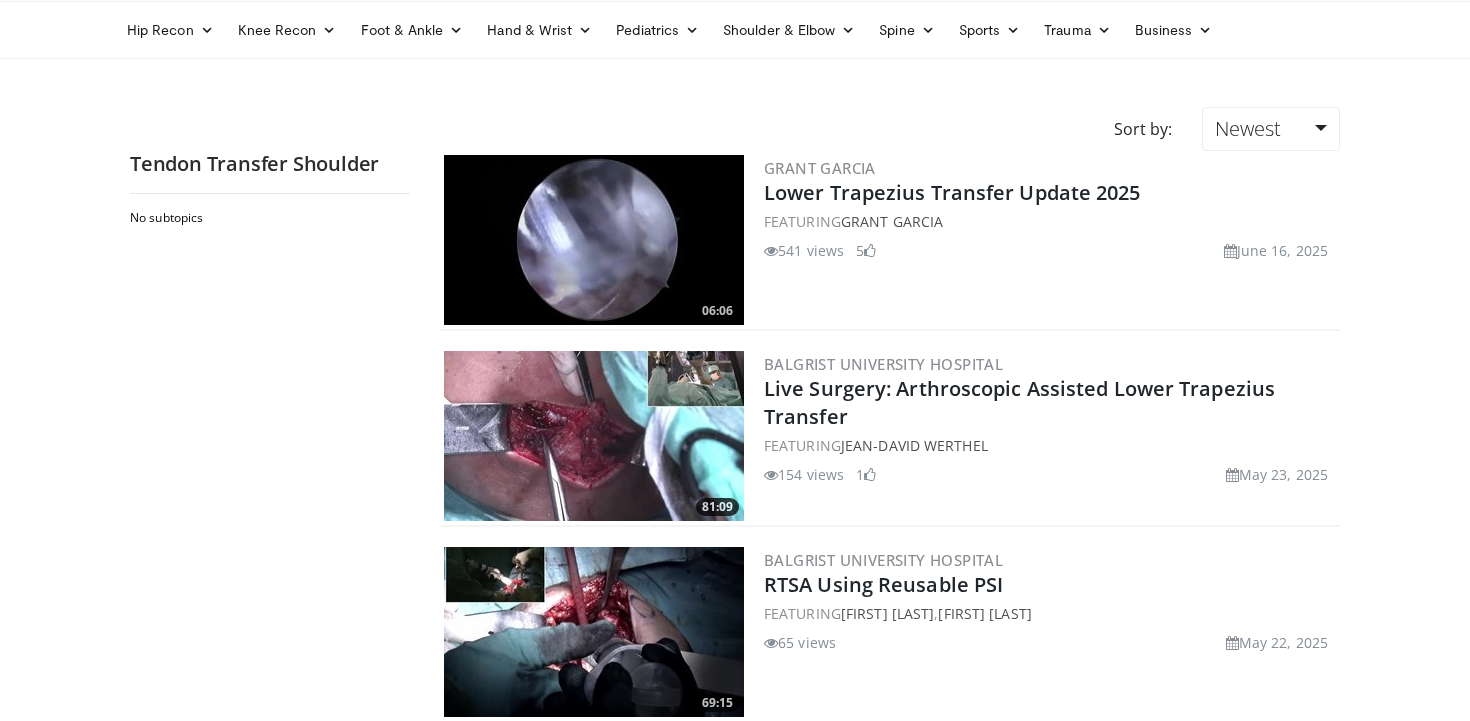 scroll, scrollTop: 97, scrollLeft: 0, axis: vertical 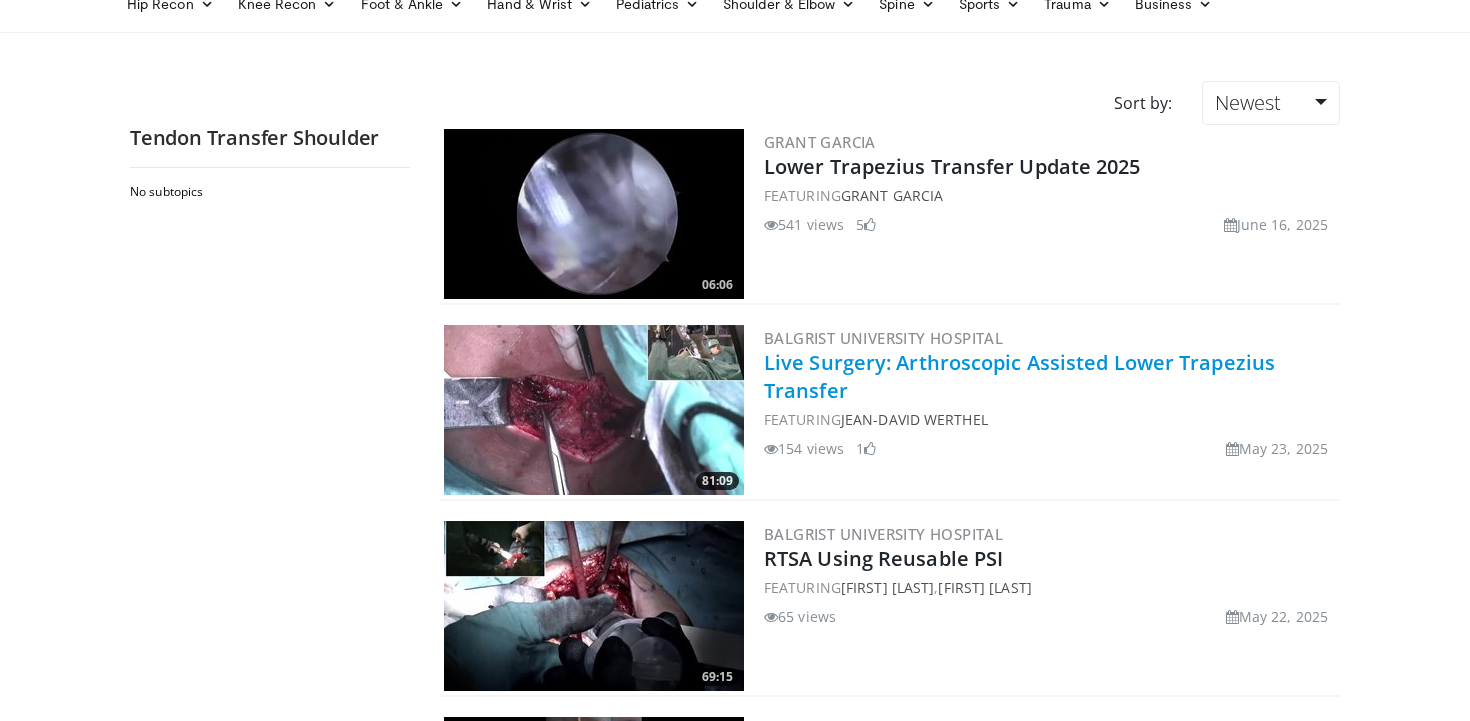 click on "Live Surgery: Arthroscopic Assisted Lower Trapezius Transfer" at bounding box center (1019, 376) 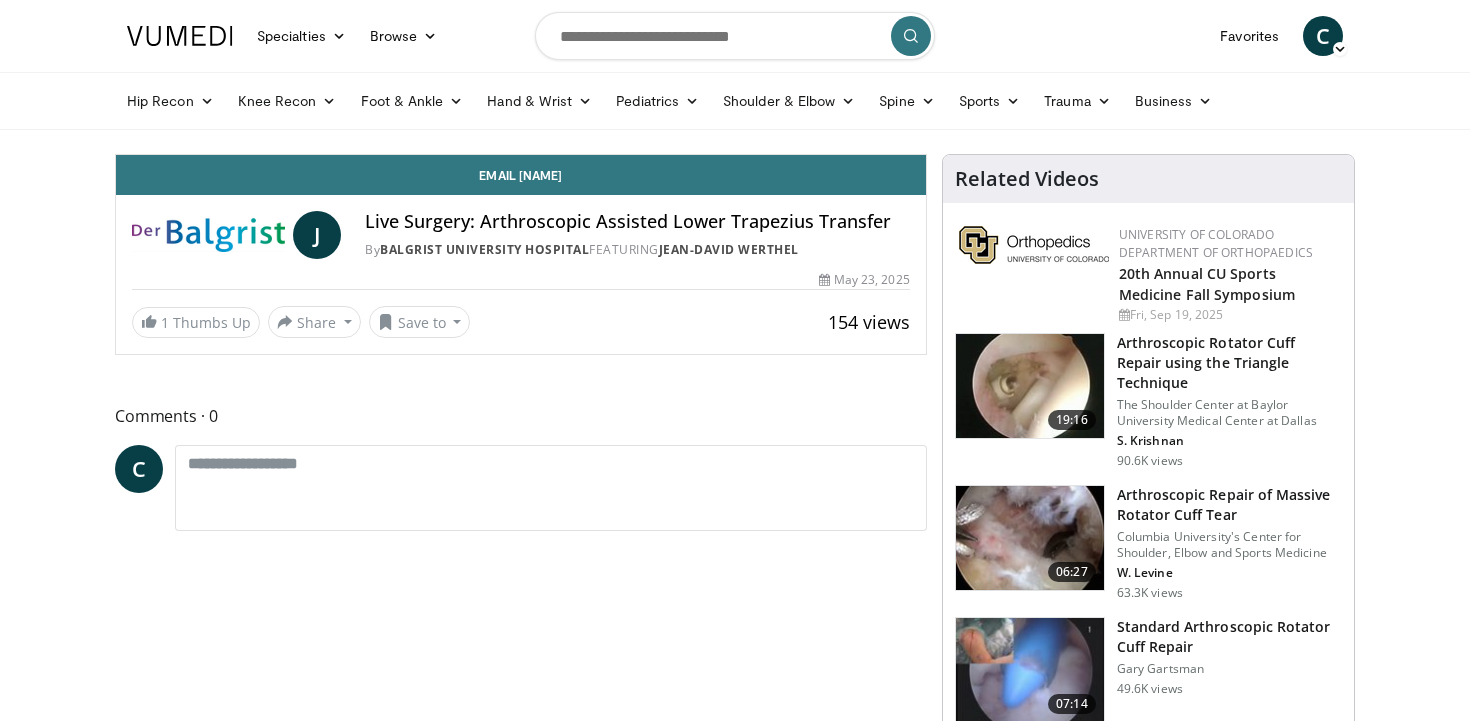 scroll, scrollTop: 0, scrollLeft: 0, axis: both 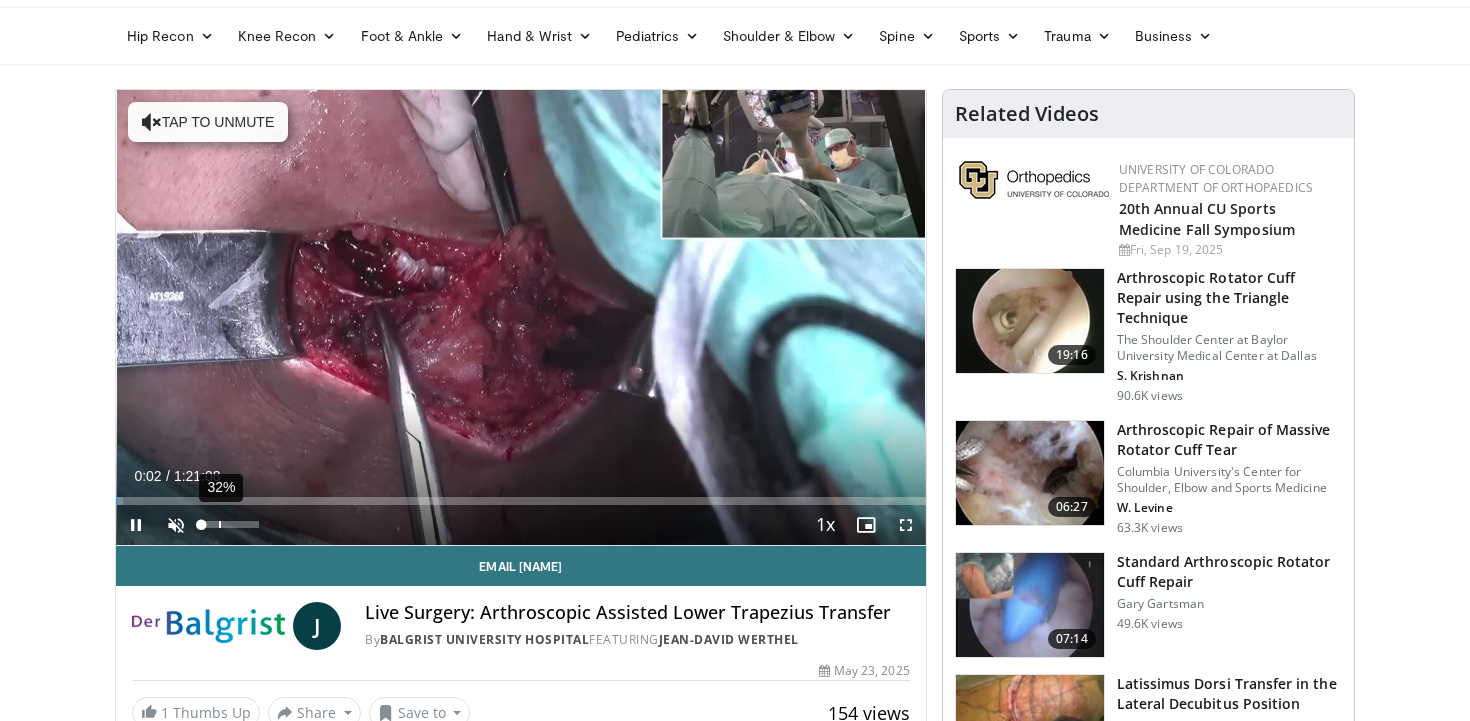 click on "32%" at bounding box center (230, 525) 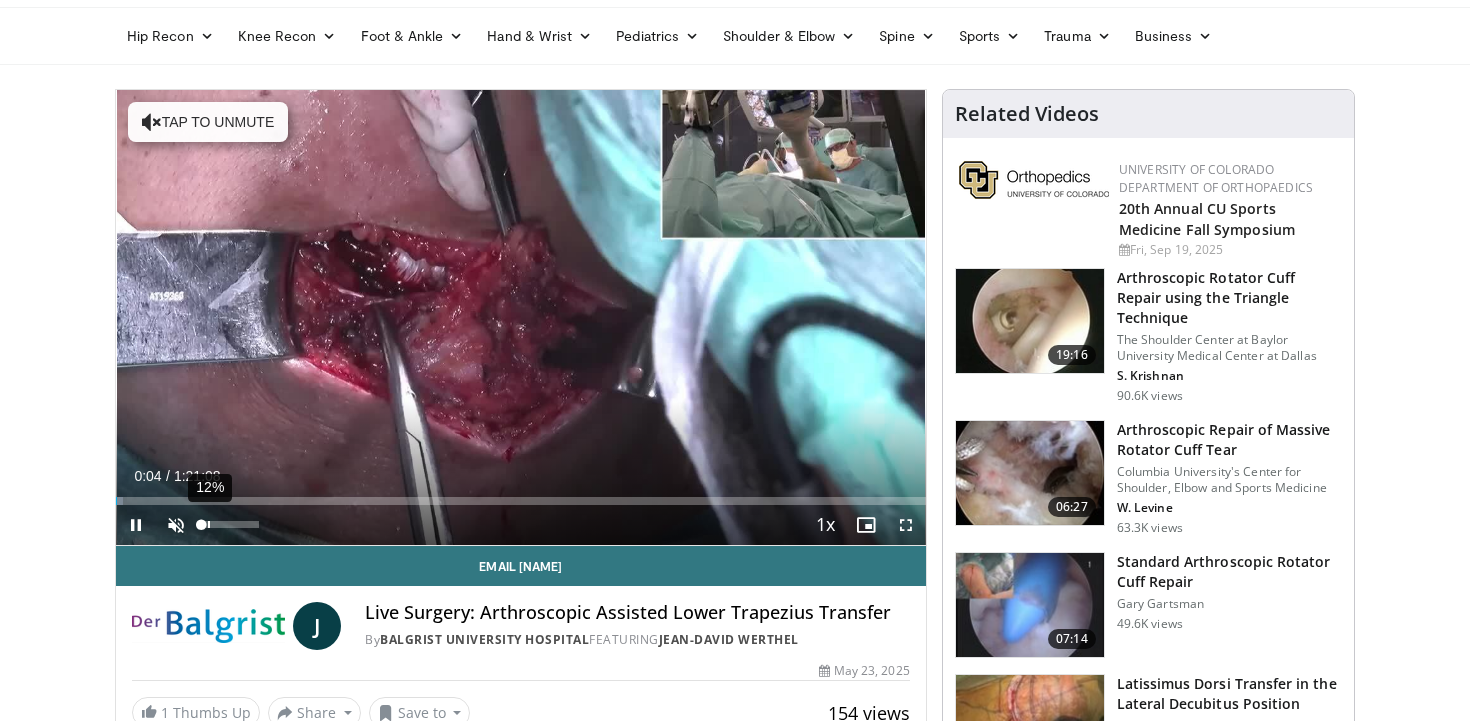 click on "12%" at bounding box center [229, 524] 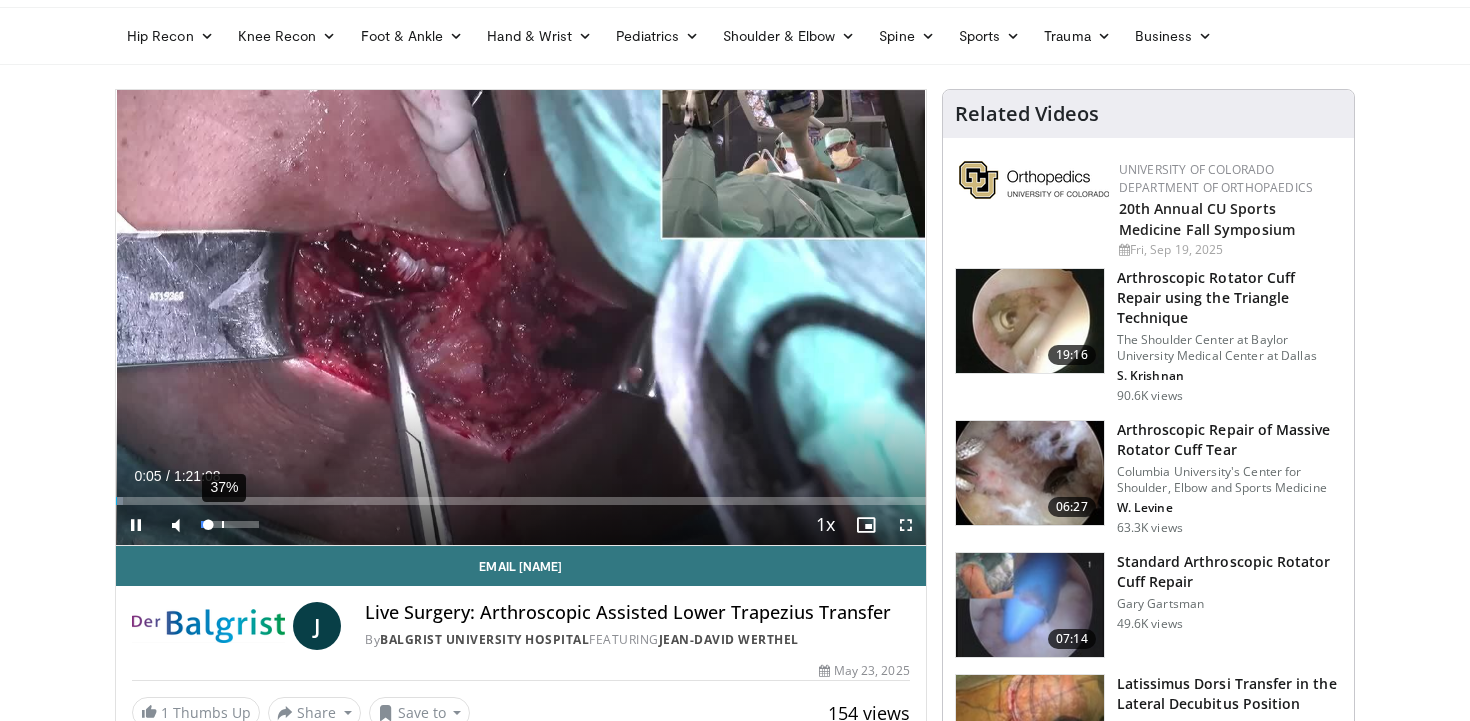 click on "37%" at bounding box center [229, 524] 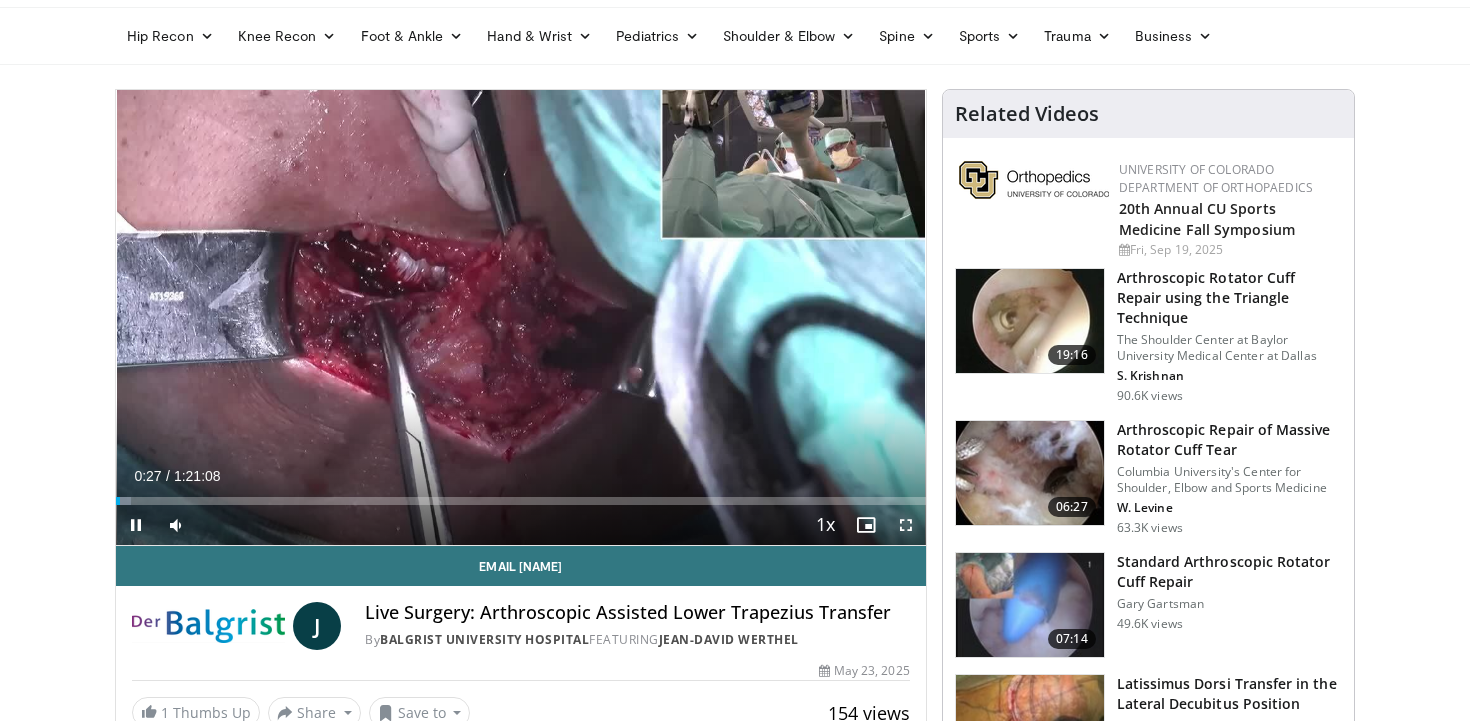 click at bounding box center (906, 525) 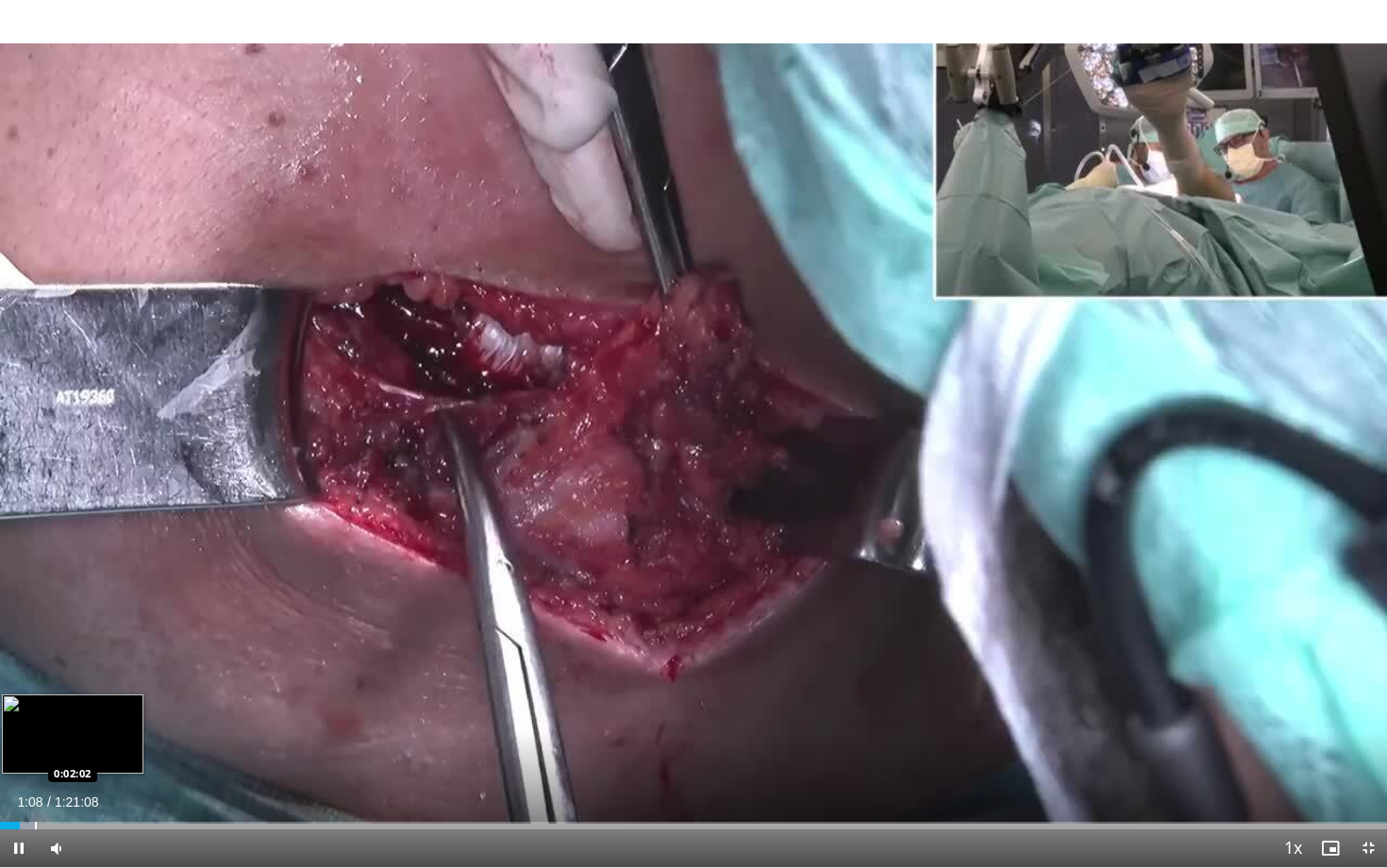 click at bounding box center [36, 826] 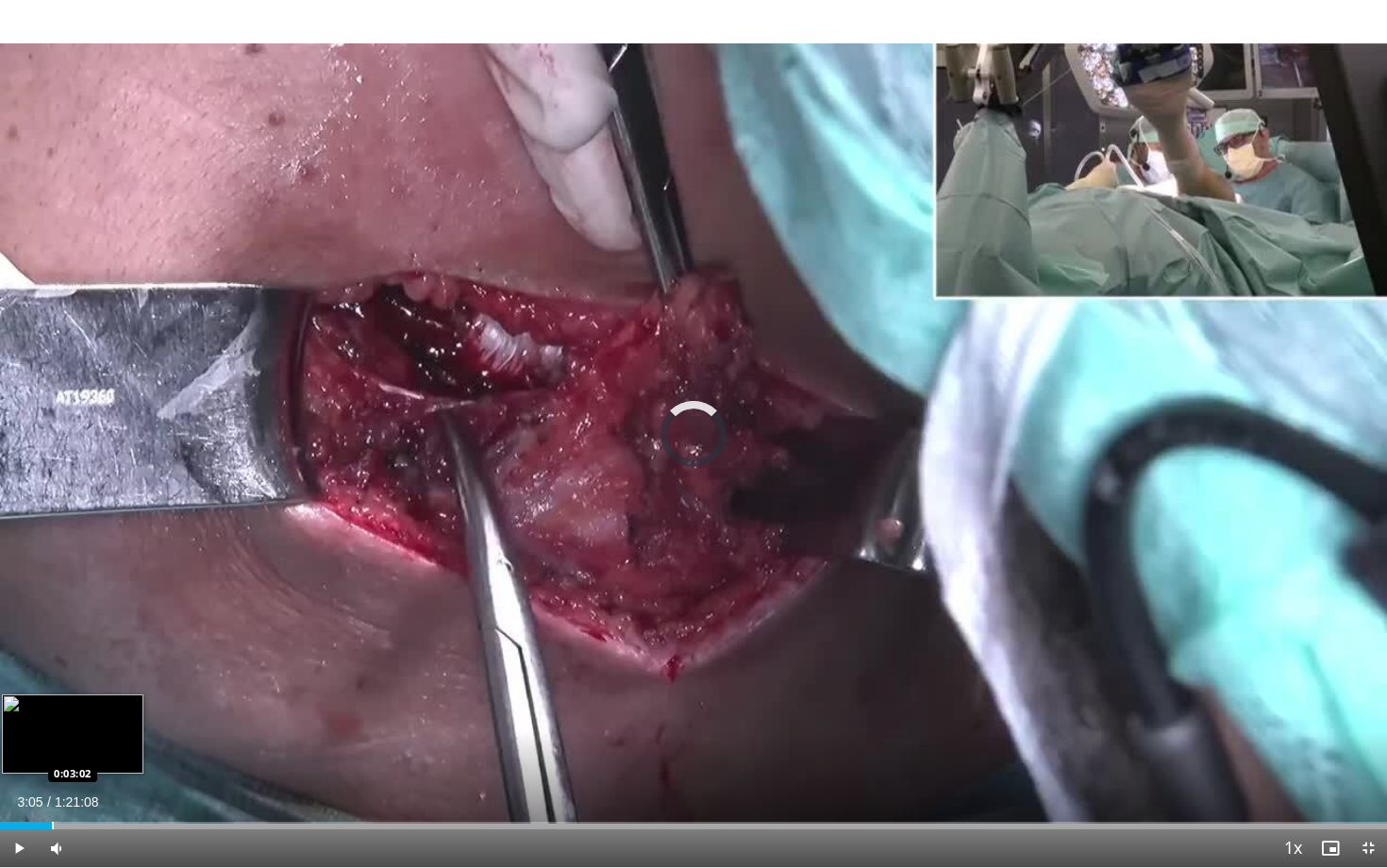 click at bounding box center [53, 826] 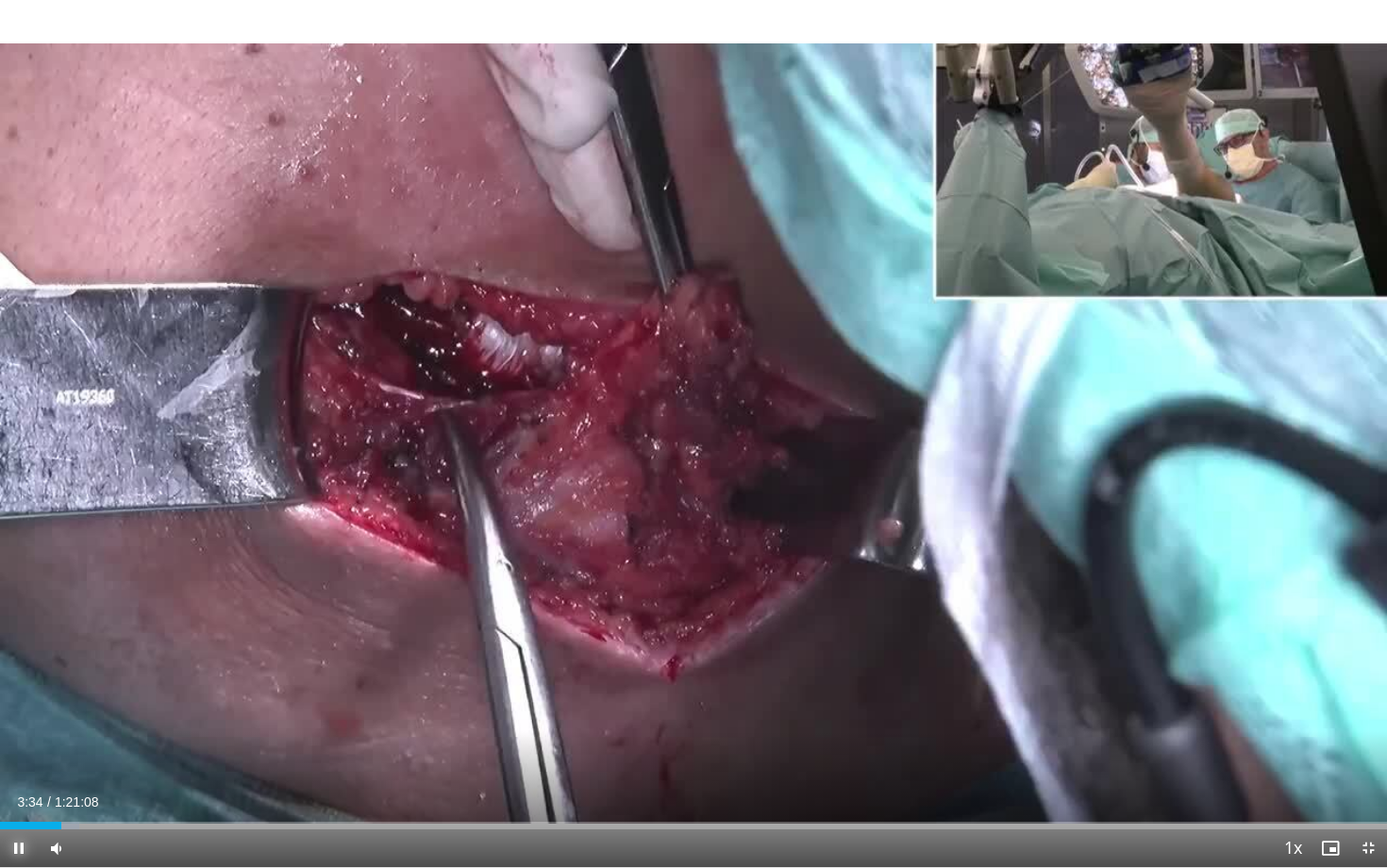 click at bounding box center [19, 848] 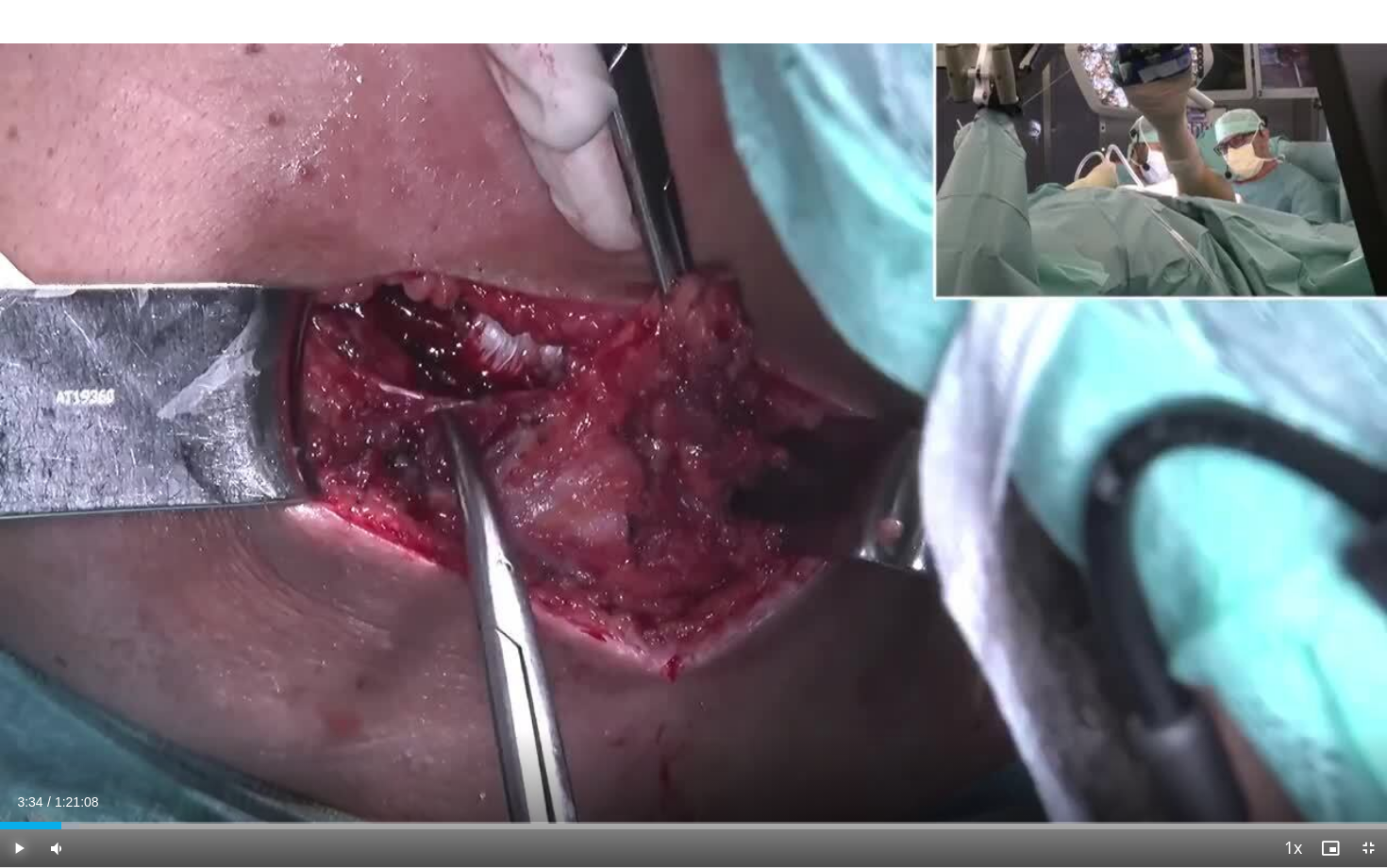 click at bounding box center (19, 848) 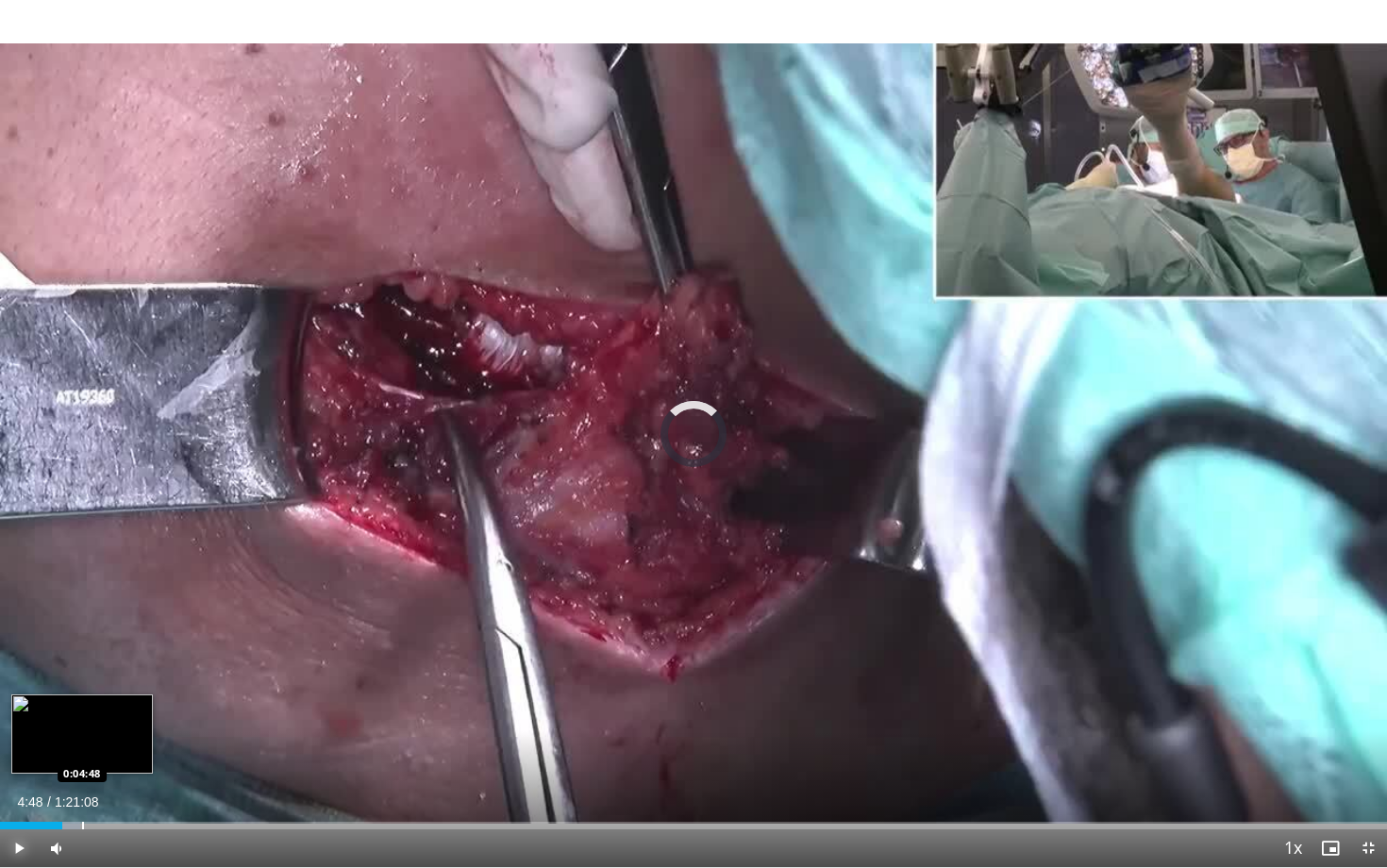 click at bounding box center [83, 826] 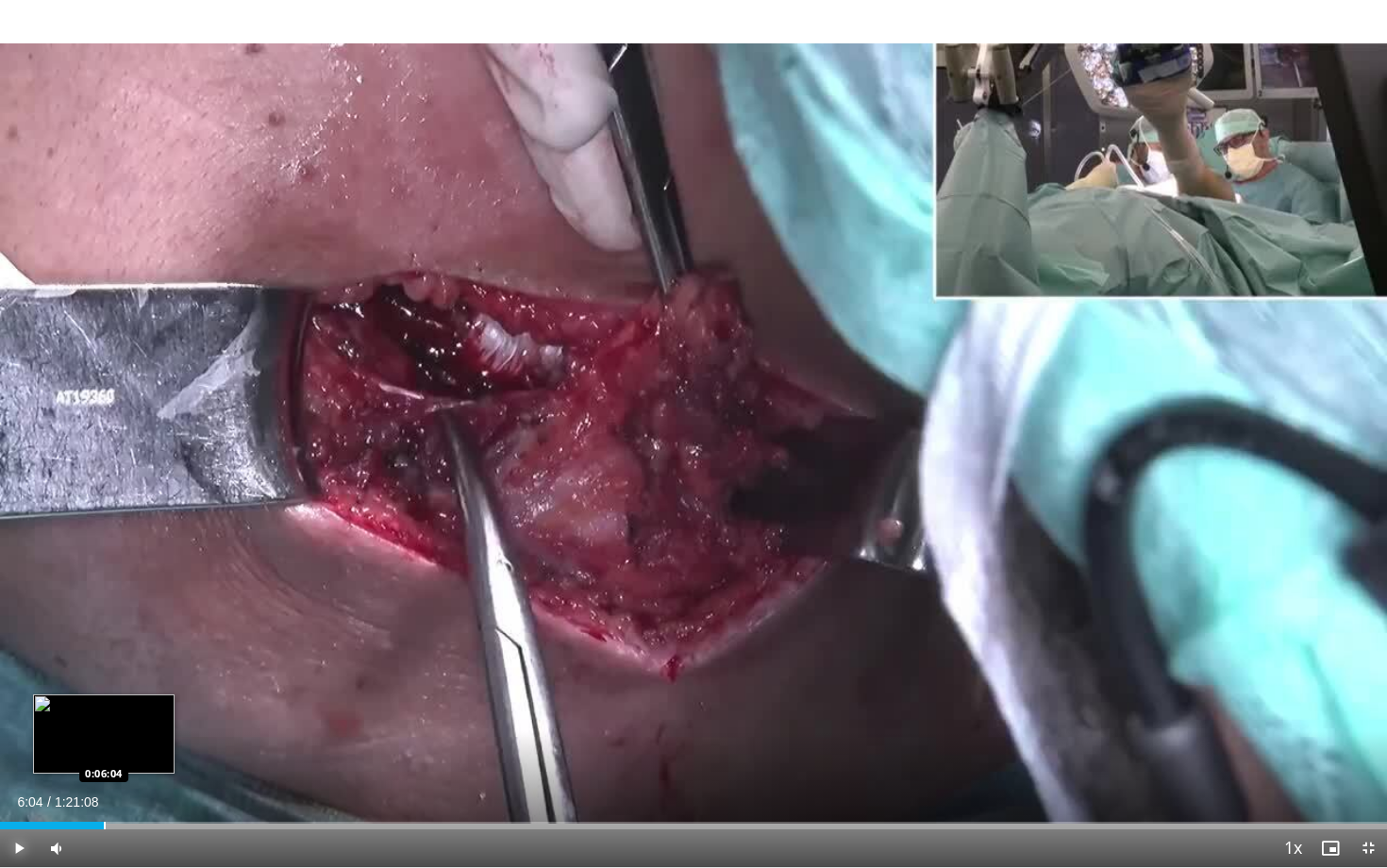 click at bounding box center (105, 826) 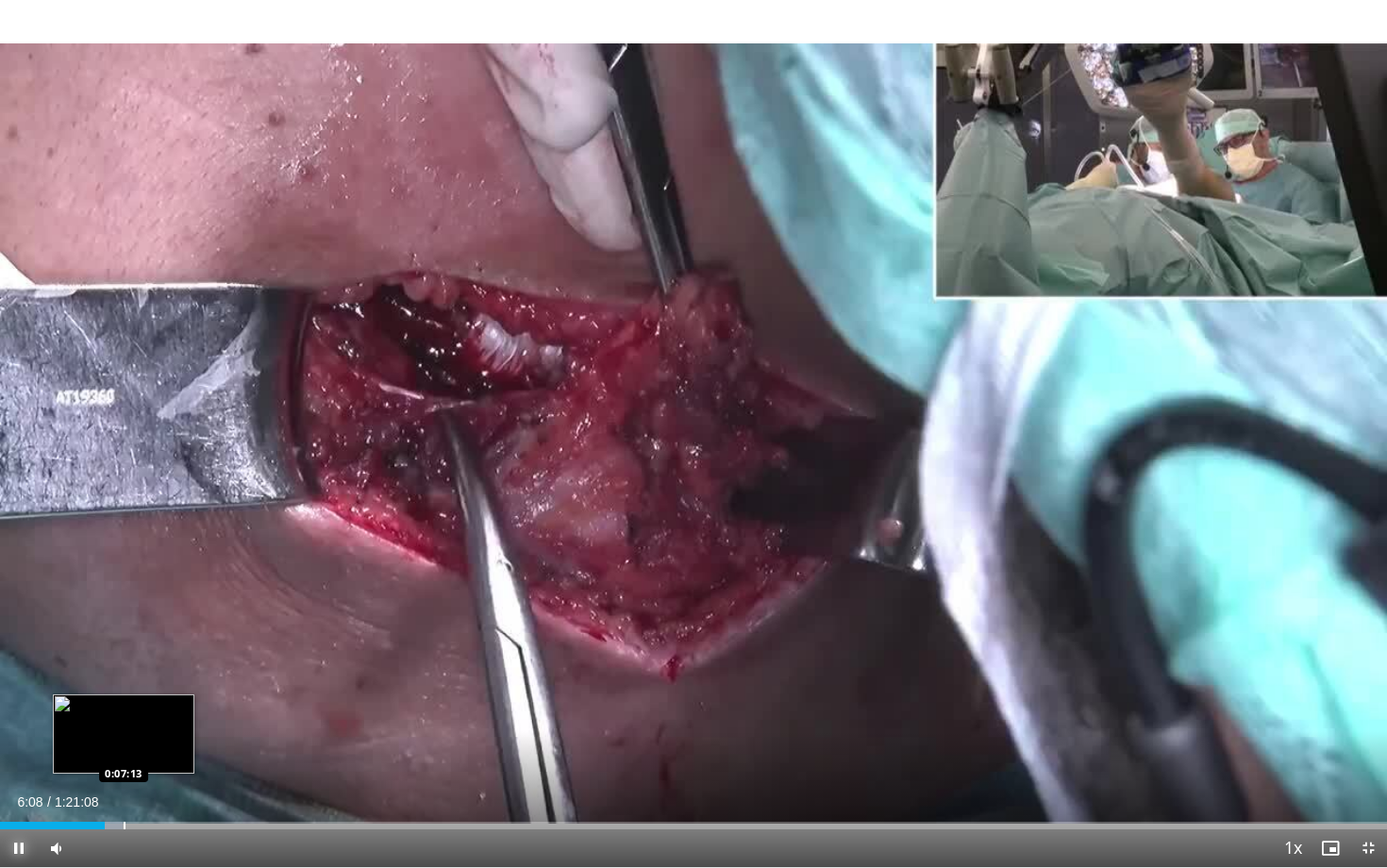 click at bounding box center (125, 826) 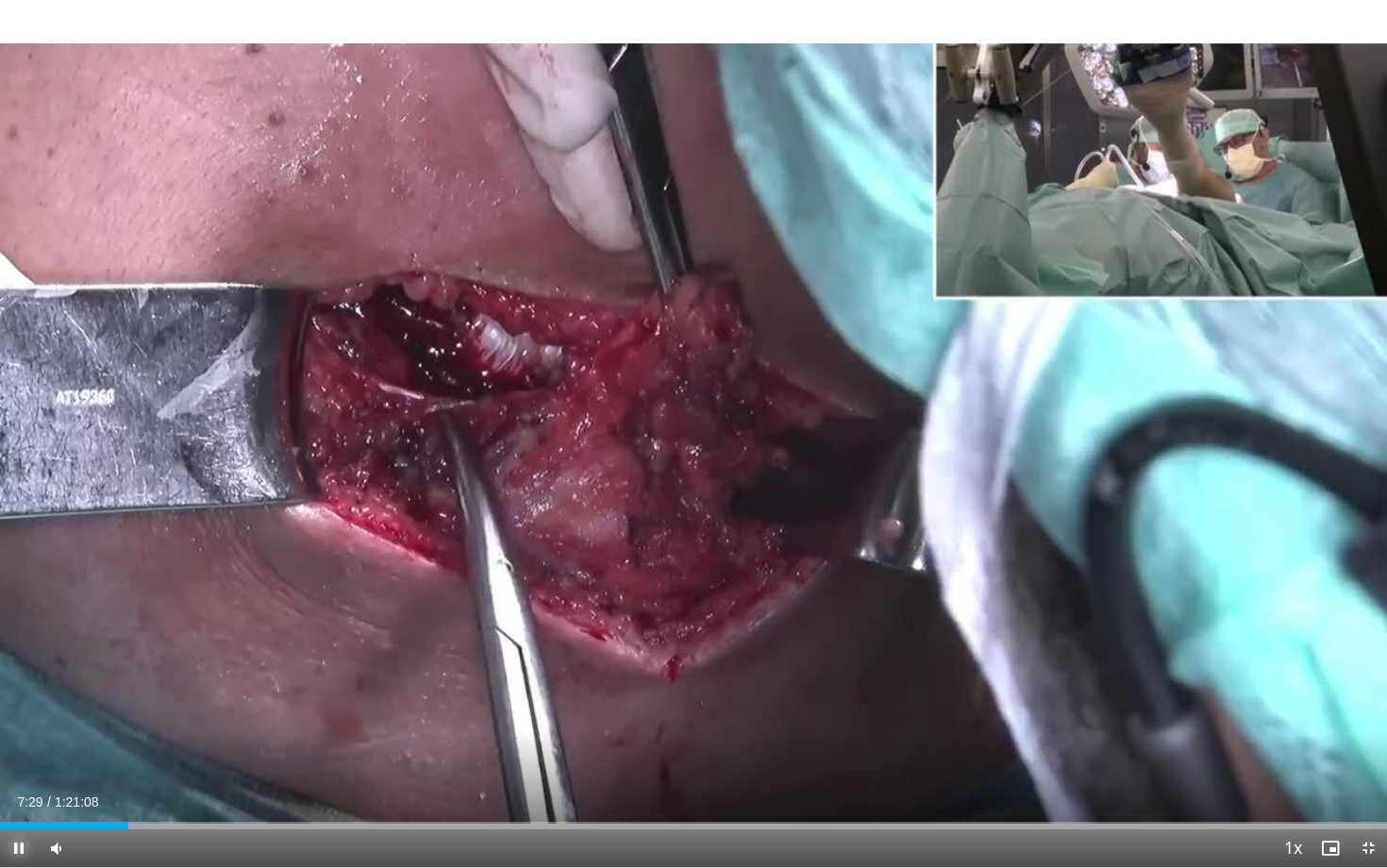 click at bounding box center [19, 848] 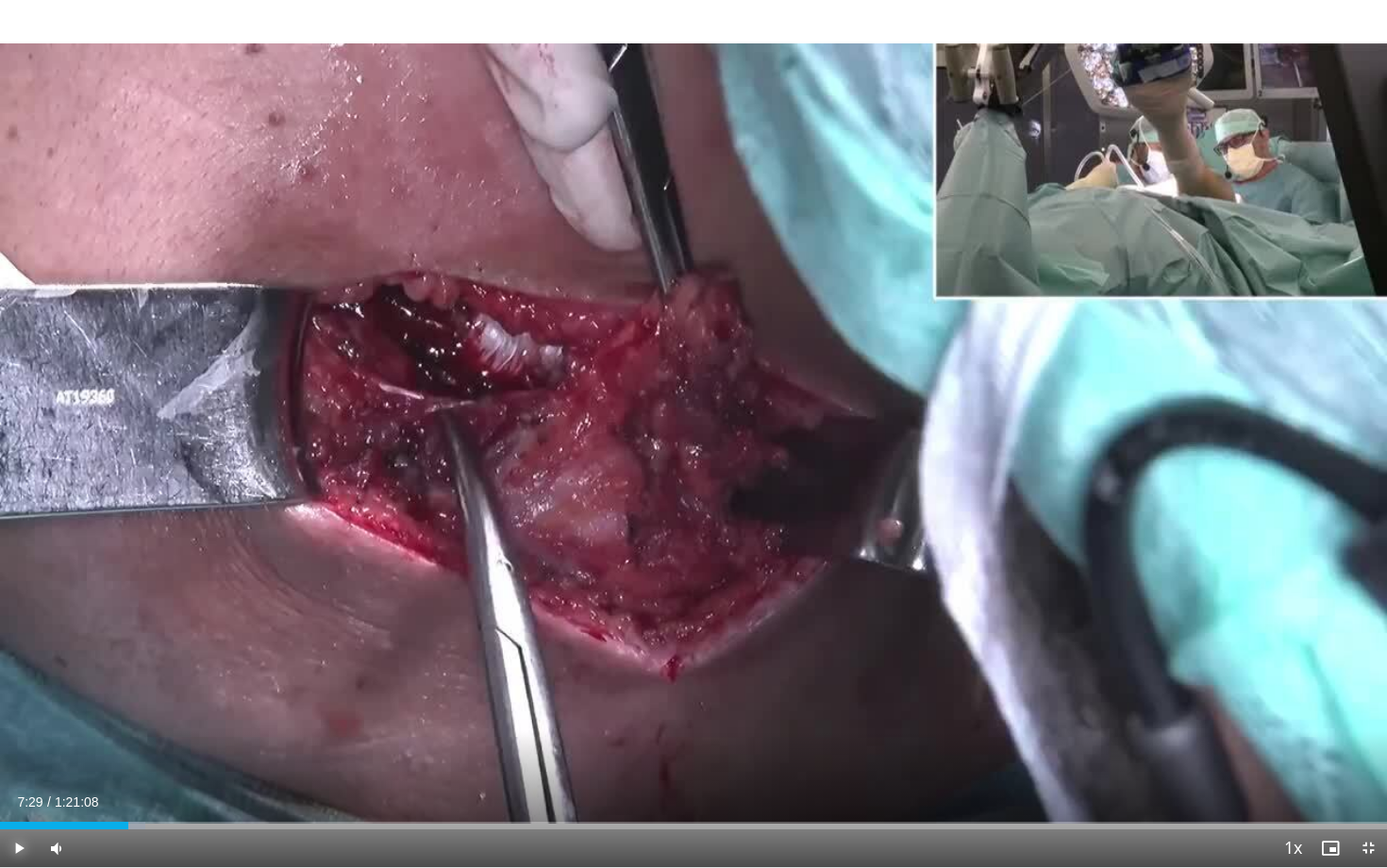 click at bounding box center [19, 848] 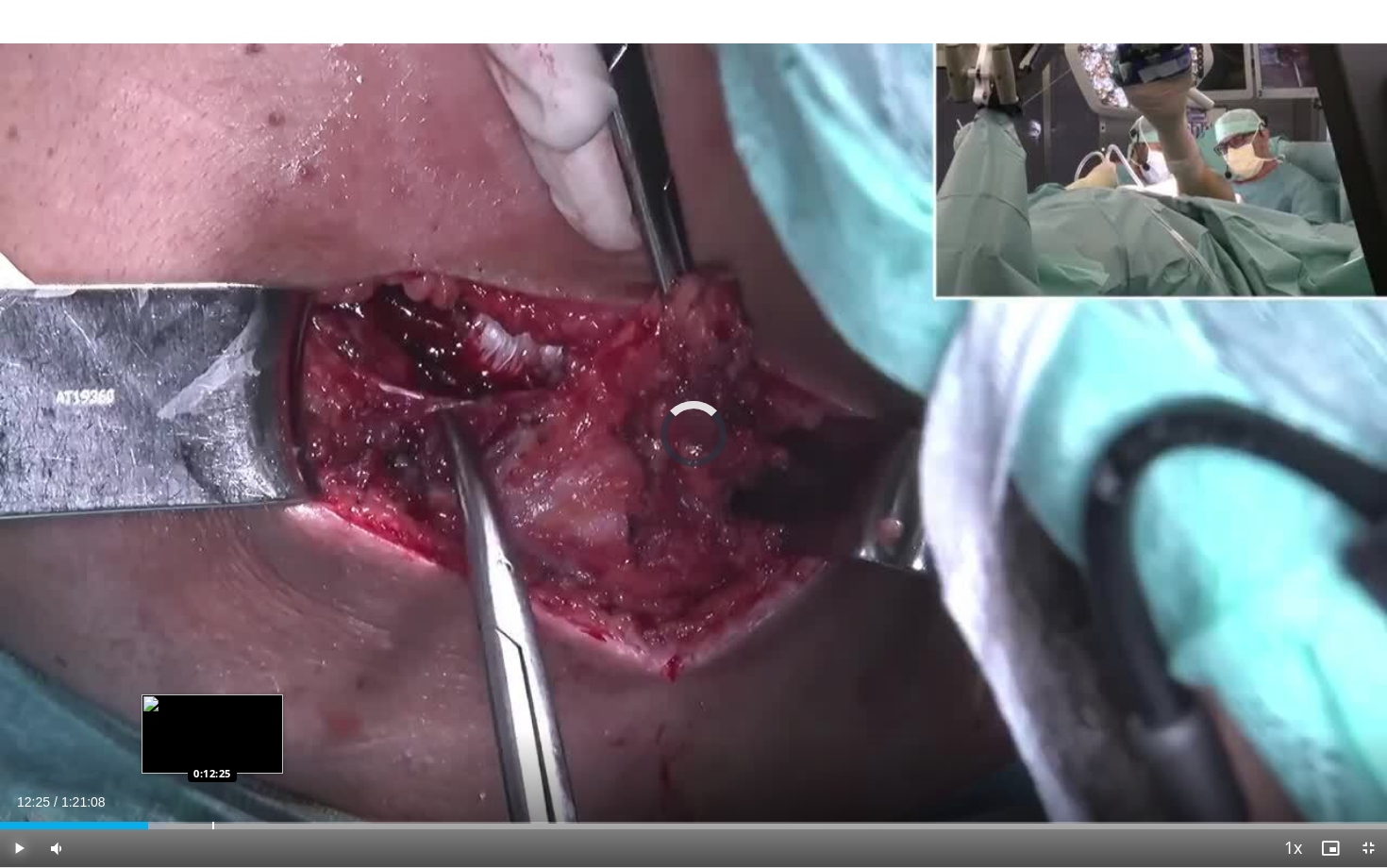 click at bounding box center [213, 826] 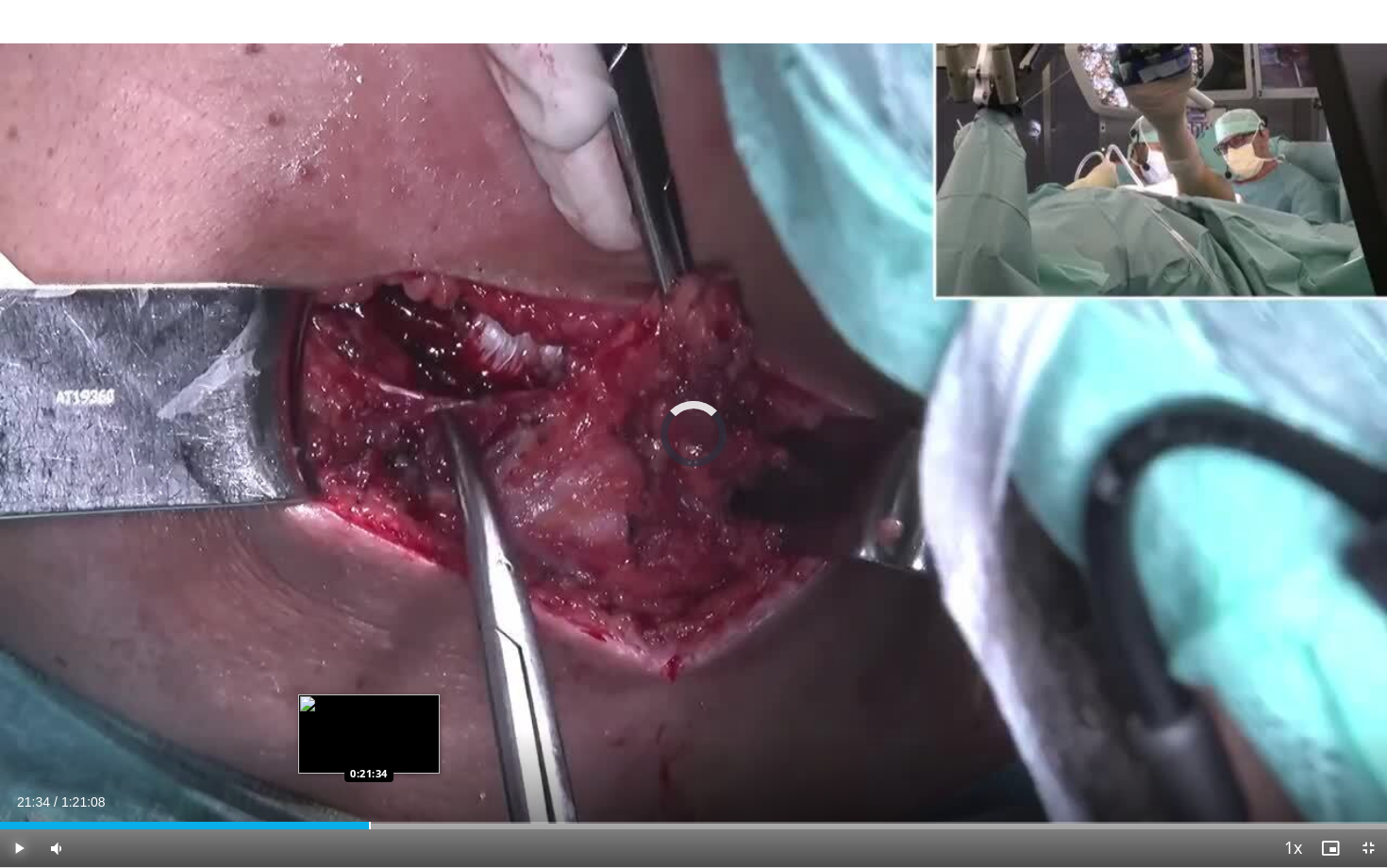 click at bounding box center (370, 826) 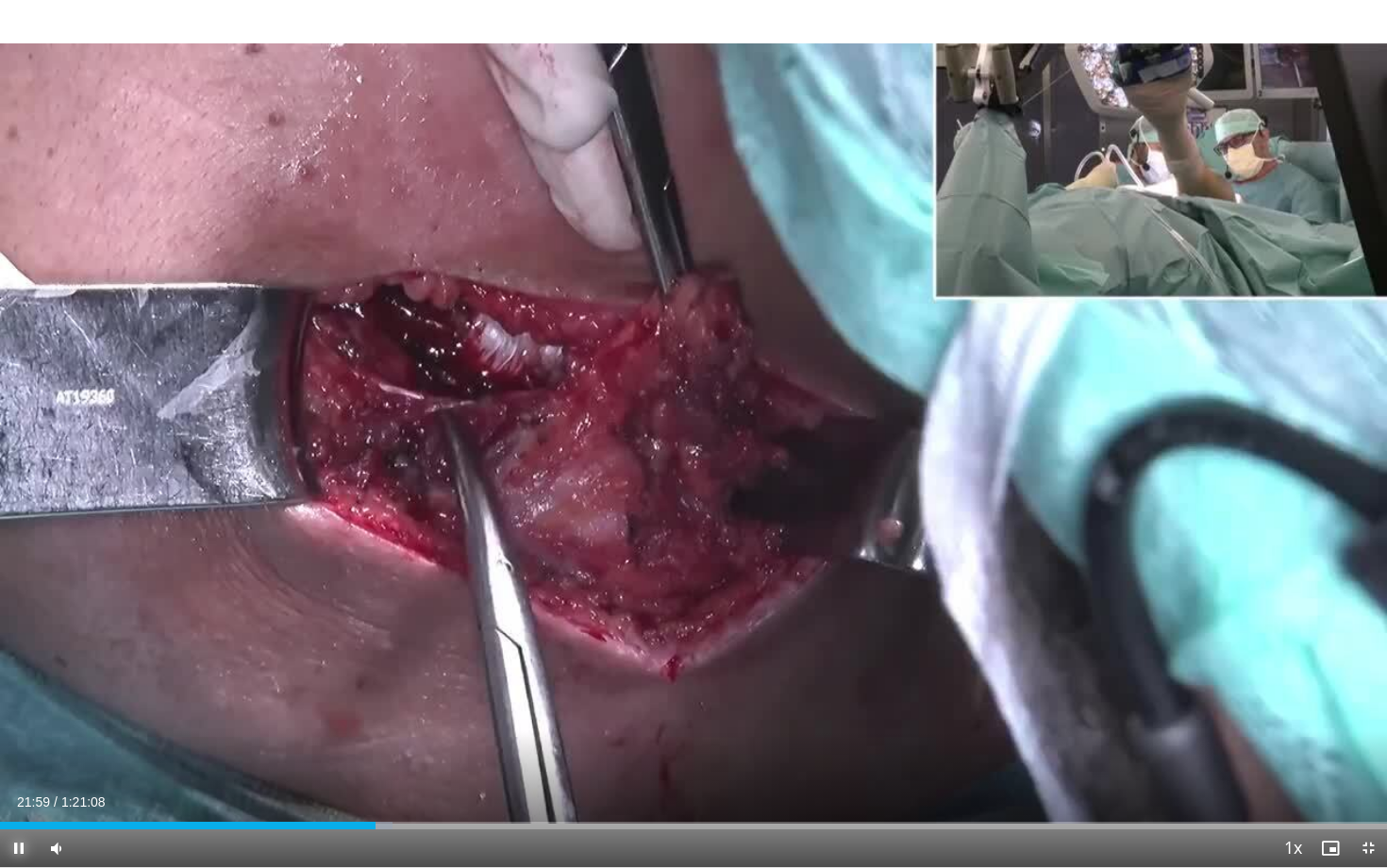 click at bounding box center (19, 848) 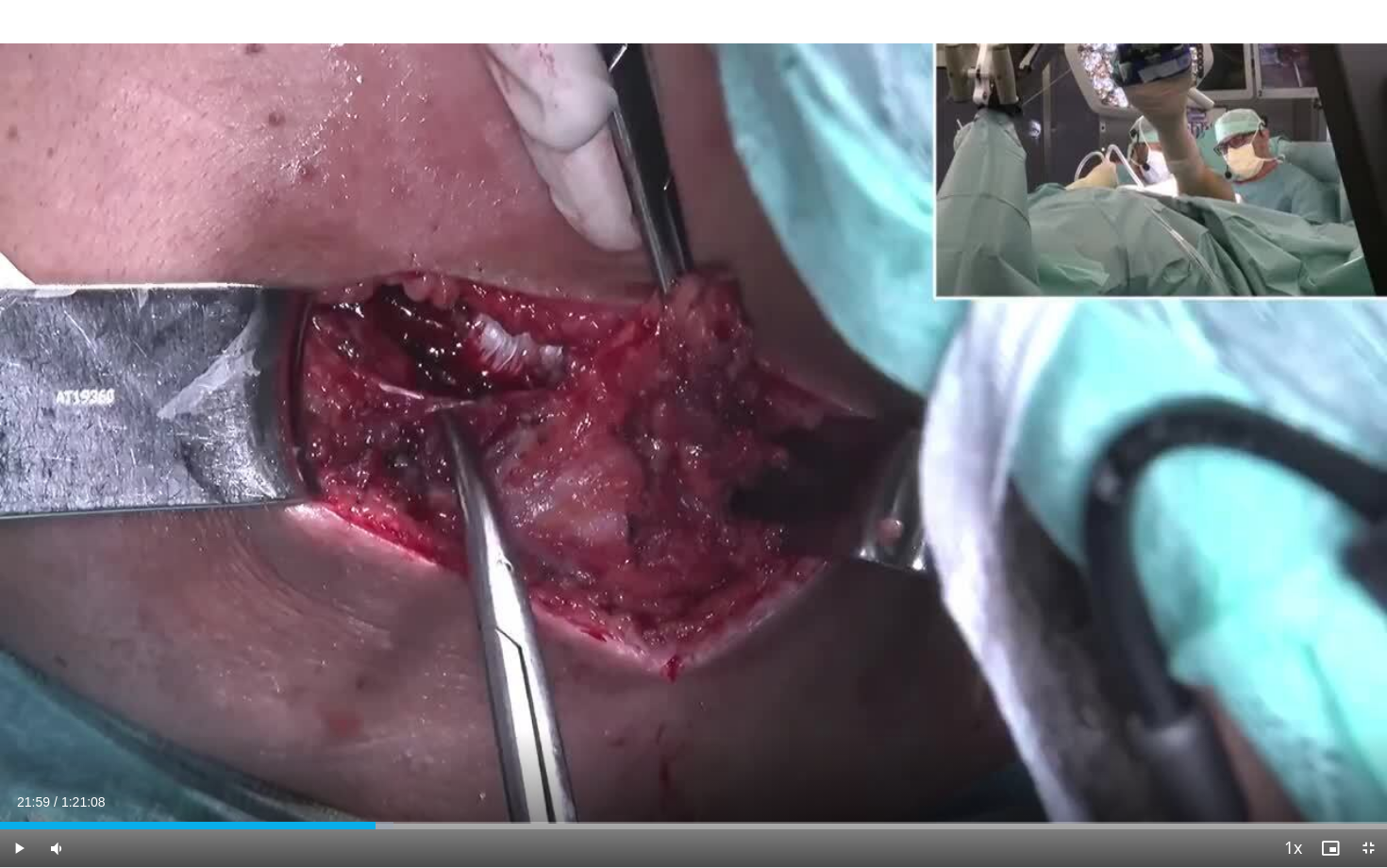 click on "Current Time  21:59 / Duration  1:21:08 Play Skip Backward Skip Forward Mute 2% Loaded :  28.35% 0:21:59 0:33:40 Stream Type  LIVE Seek to live, currently behind live LIVE   1x Playback Rate 0.5x 0.75x 1x , selected 1.25x 1.5x 1.75x 2x Chapters Chapters Descriptions descriptions off , selected Captions captions settings , opens captions settings dialog captions off , selected Audio Track en (Main) , selected Exit Fullscreen Enable picture-in-picture mode" at bounding box center [694, 848] 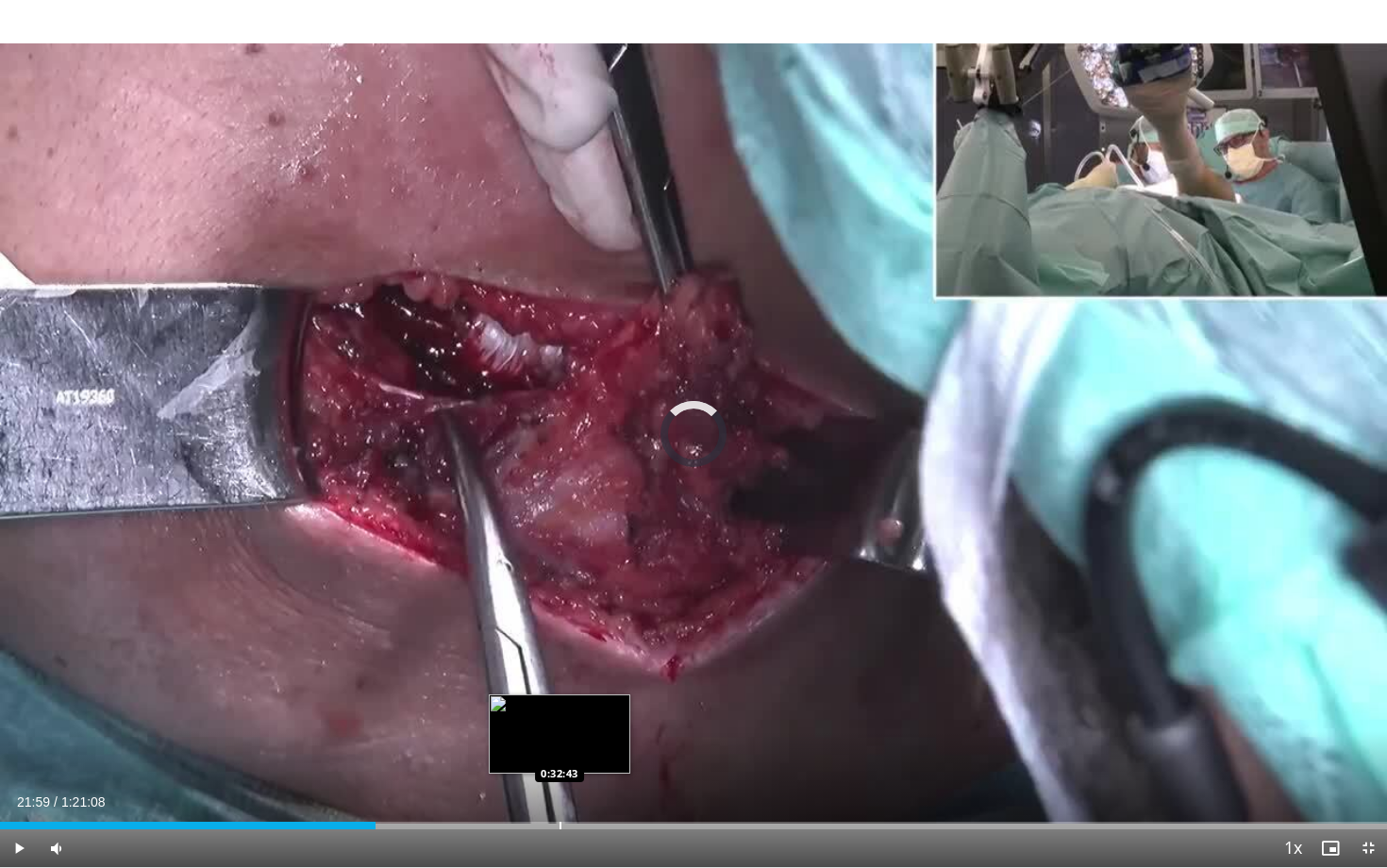 click at bounding box center (560, 826) 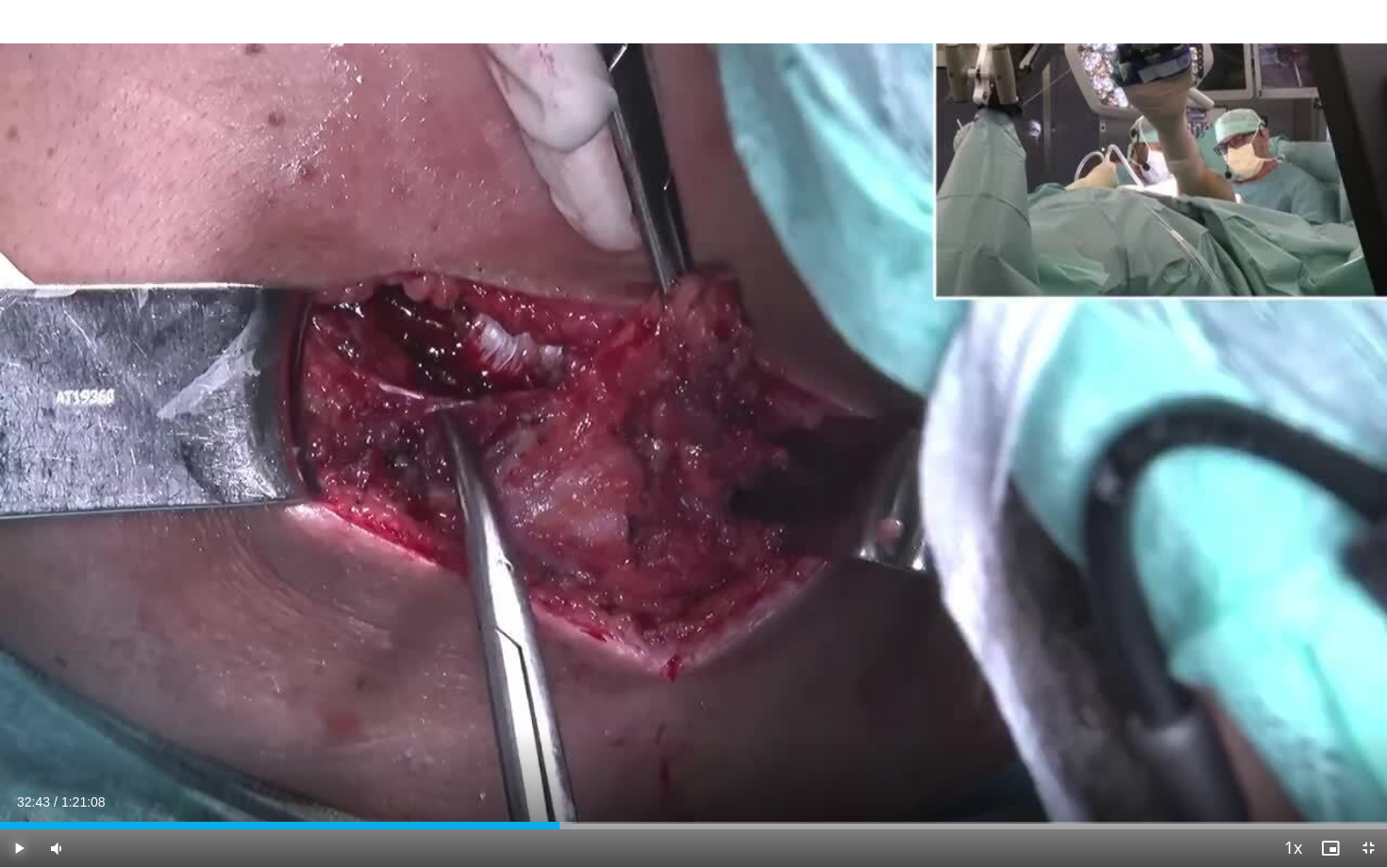 click at bounding box center (19, 848) 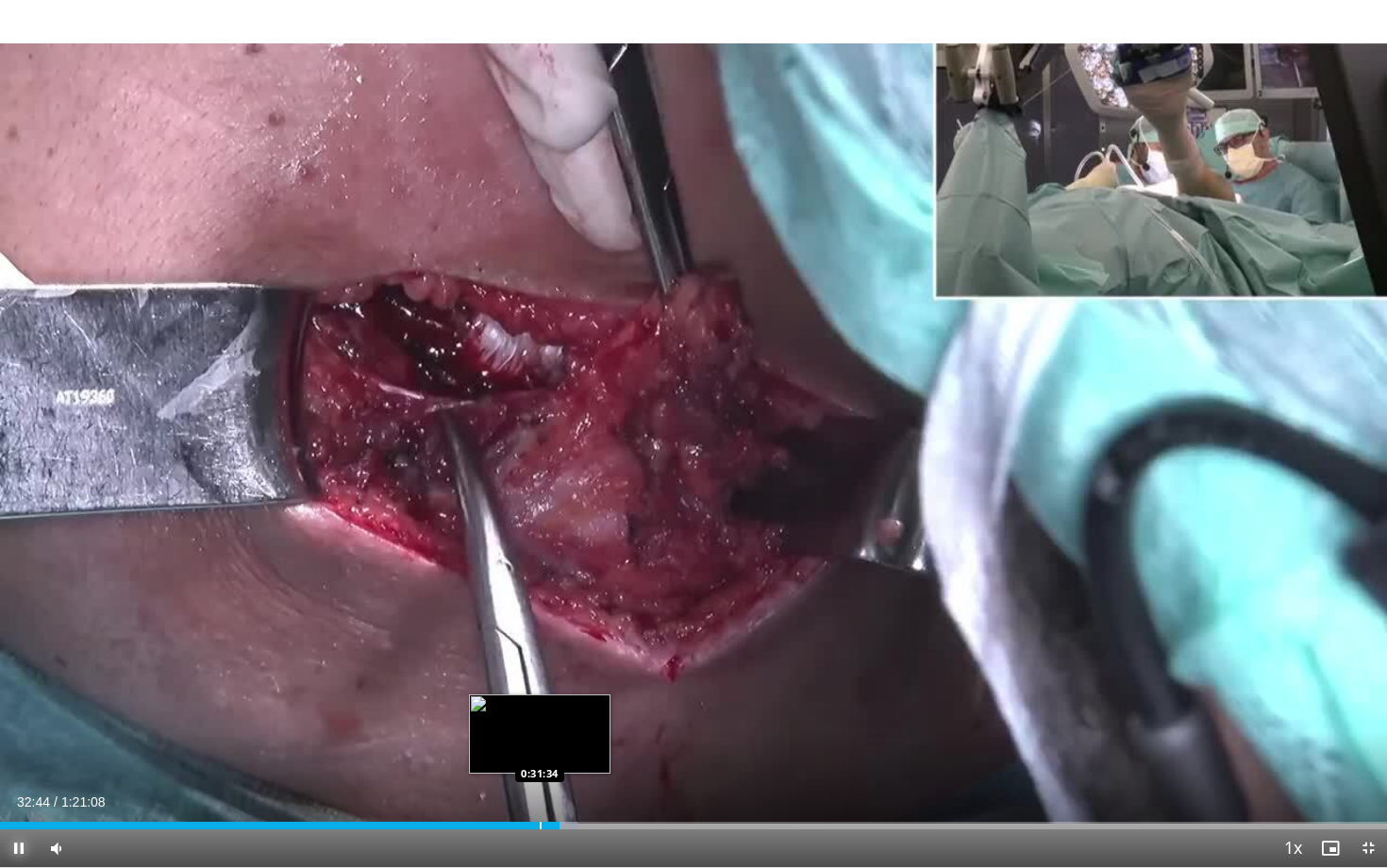click at bounding box center [541, 826] 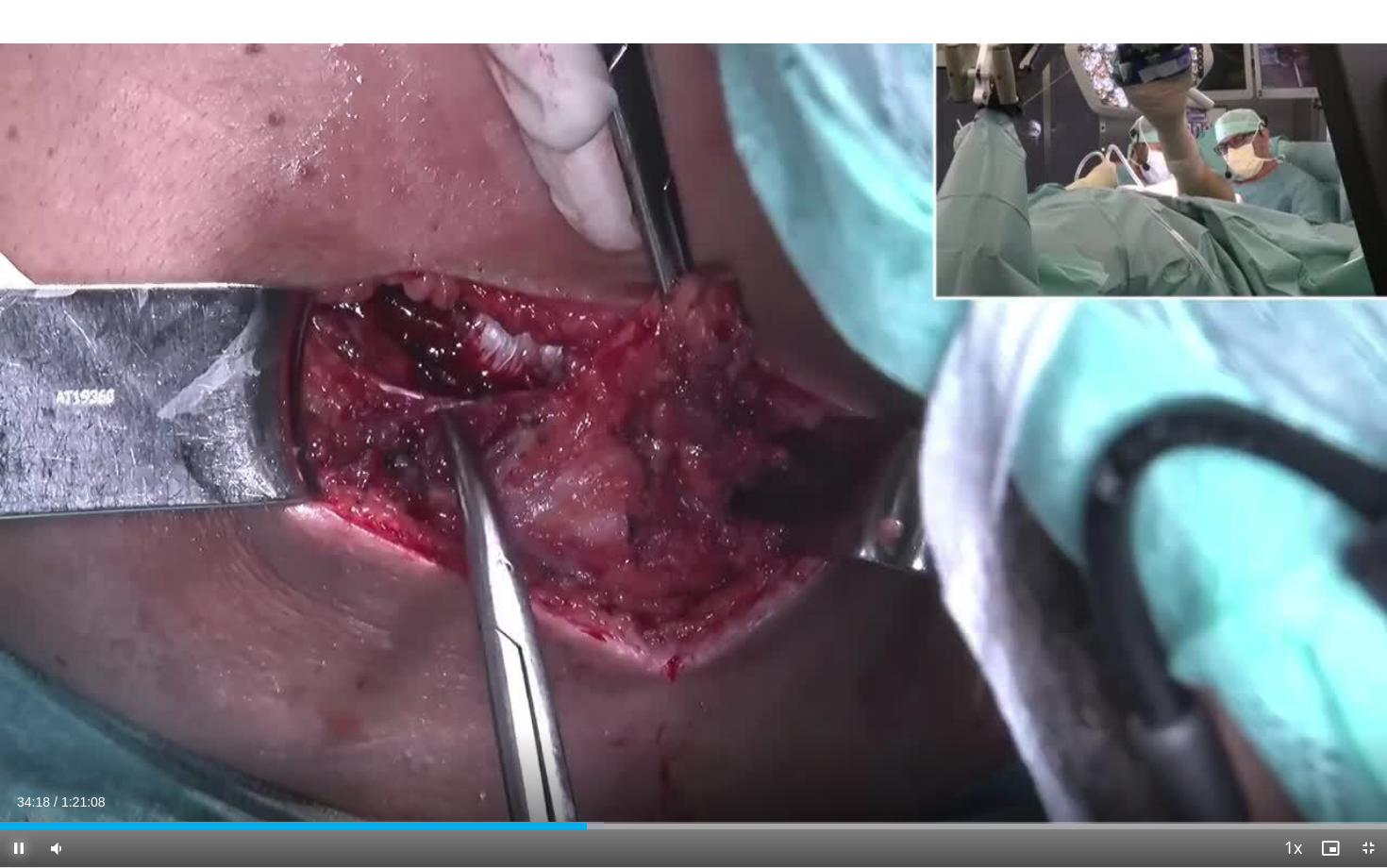 click at bounding box center [19, 848] 